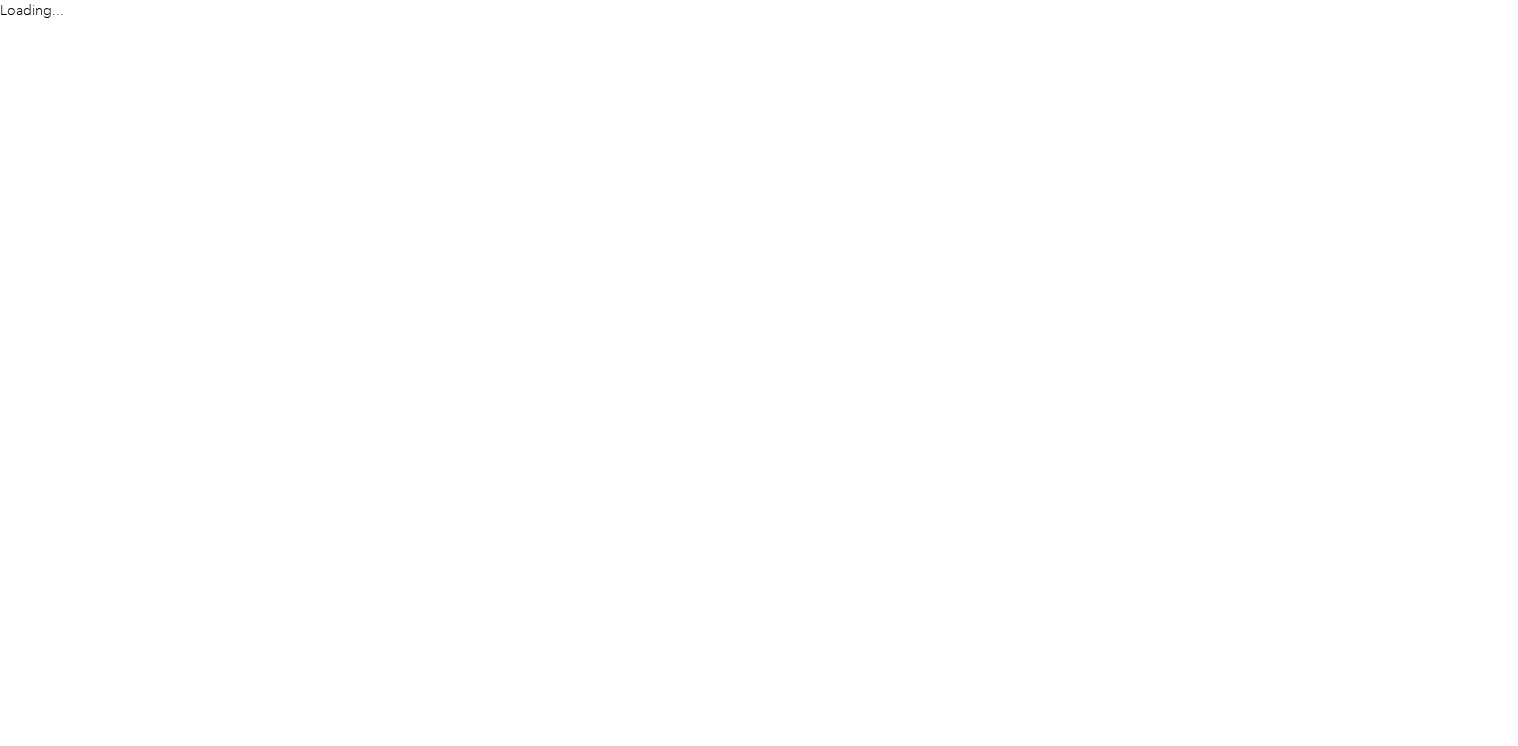 scroll, scrollTop: 0, scrollLeft: 0, axis: both 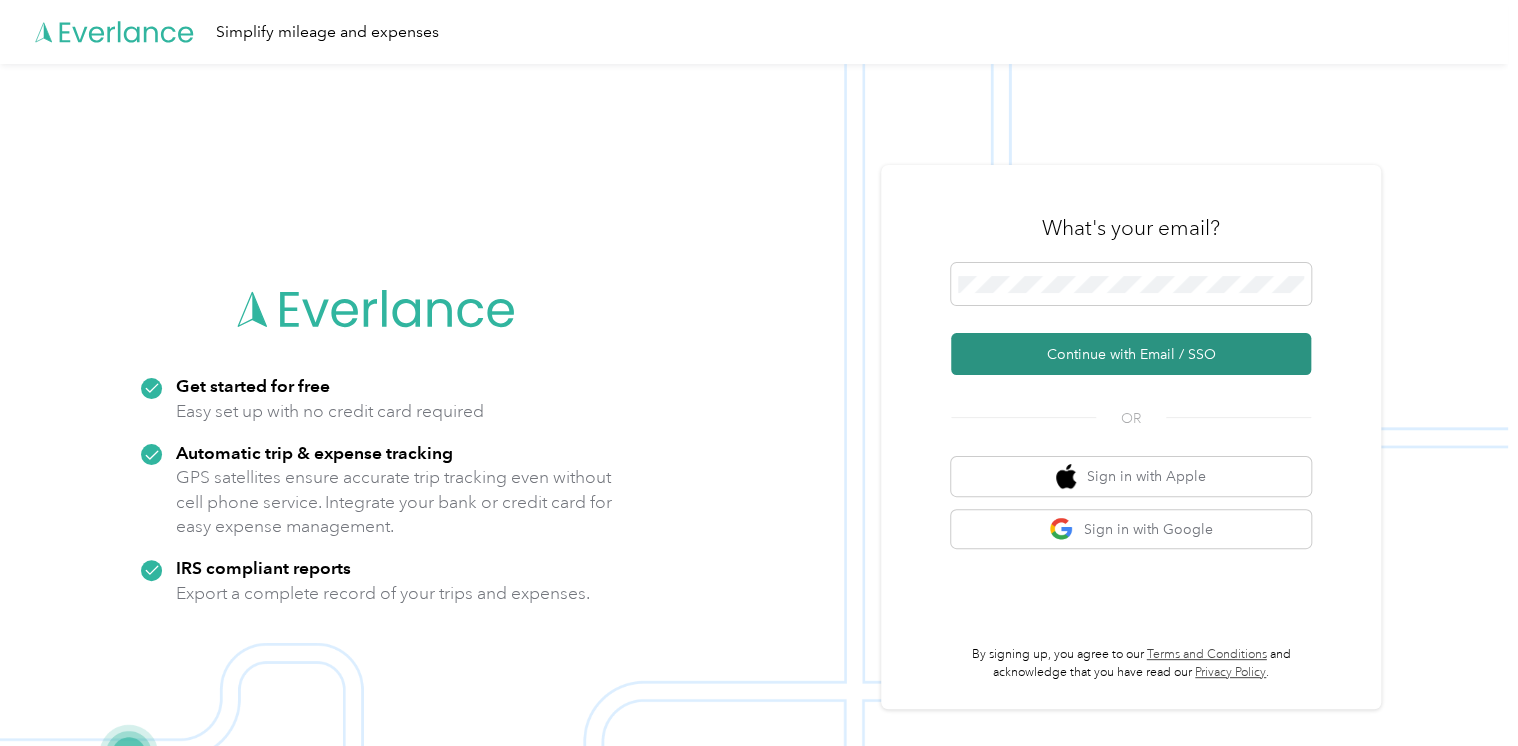 click on "Continue with Email / SSO" at bounding box center (1131, 354) 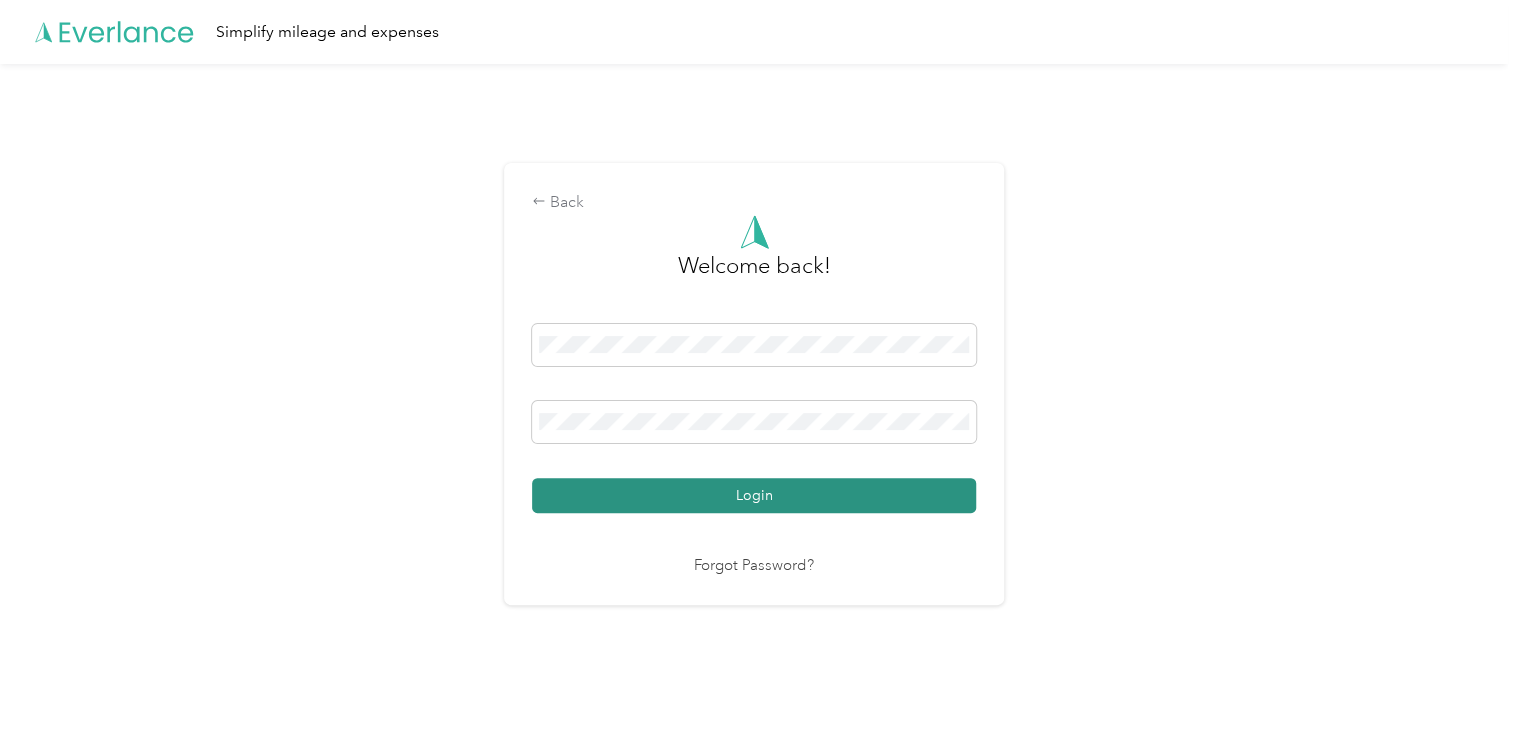 click on "Login" at bounding box center (754, 495) 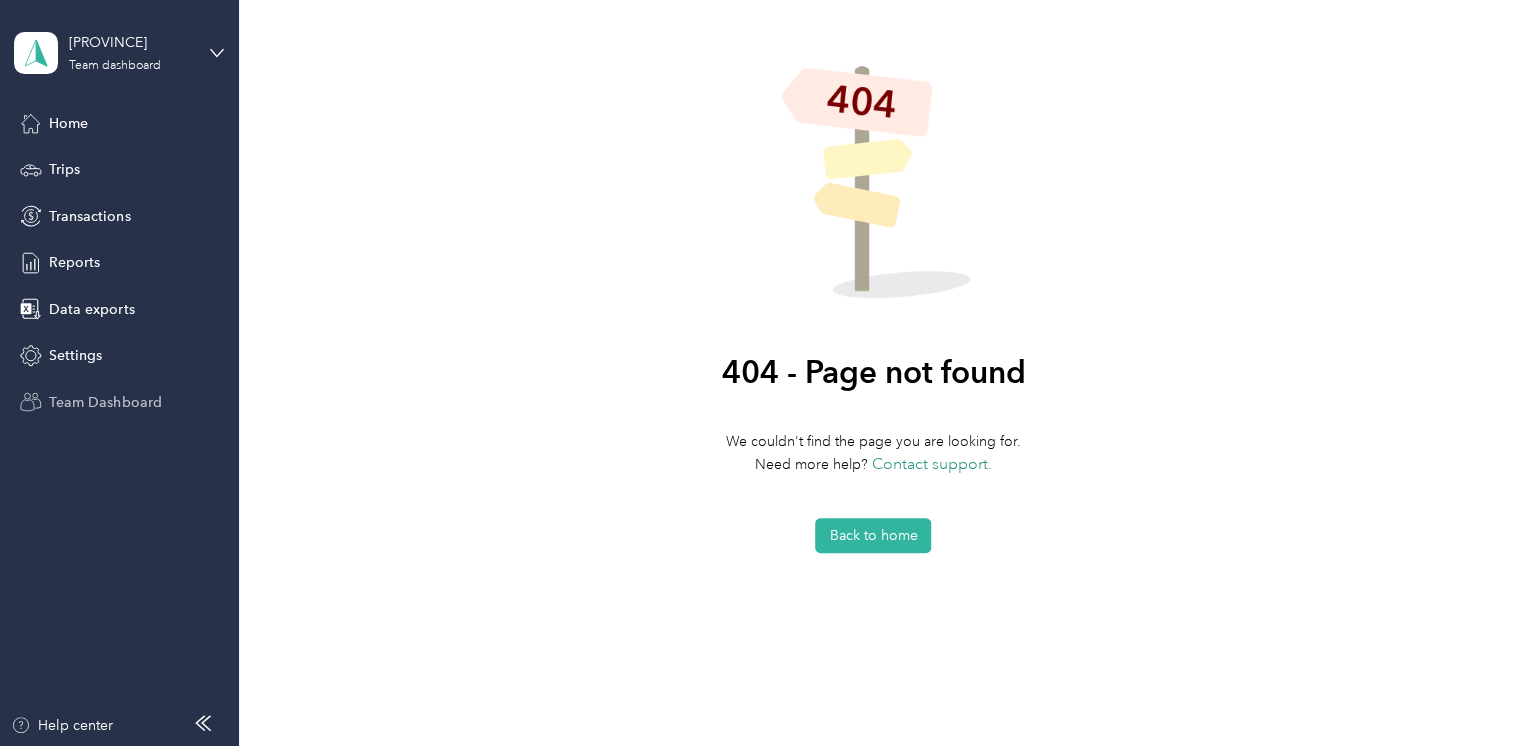 click on "Team Dashboard" at bounding box center (105, 402) 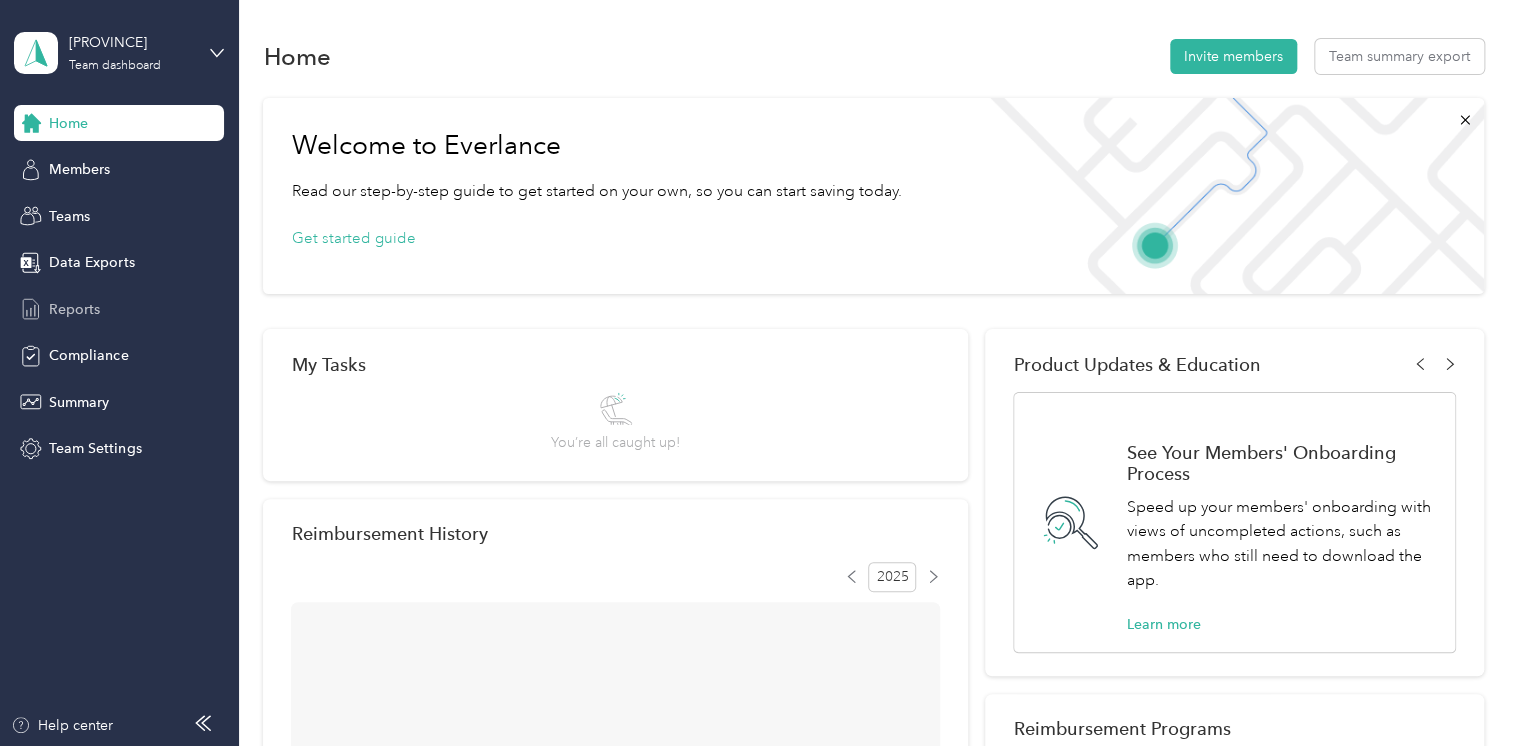 click on "Reports" at bounding box center [74, 309] 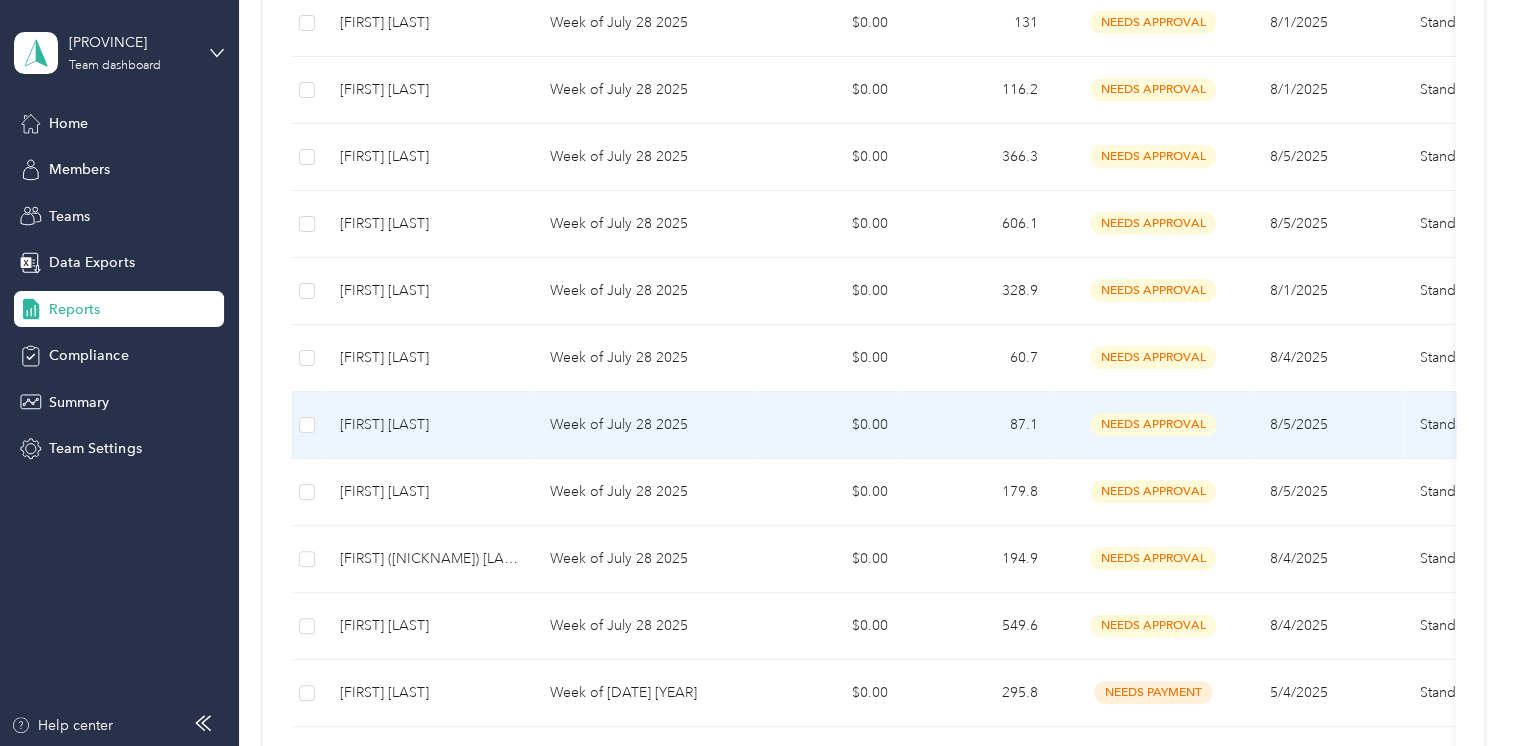 scroll, scrollTop: 600, scrollLeft: 0, axis: vertical 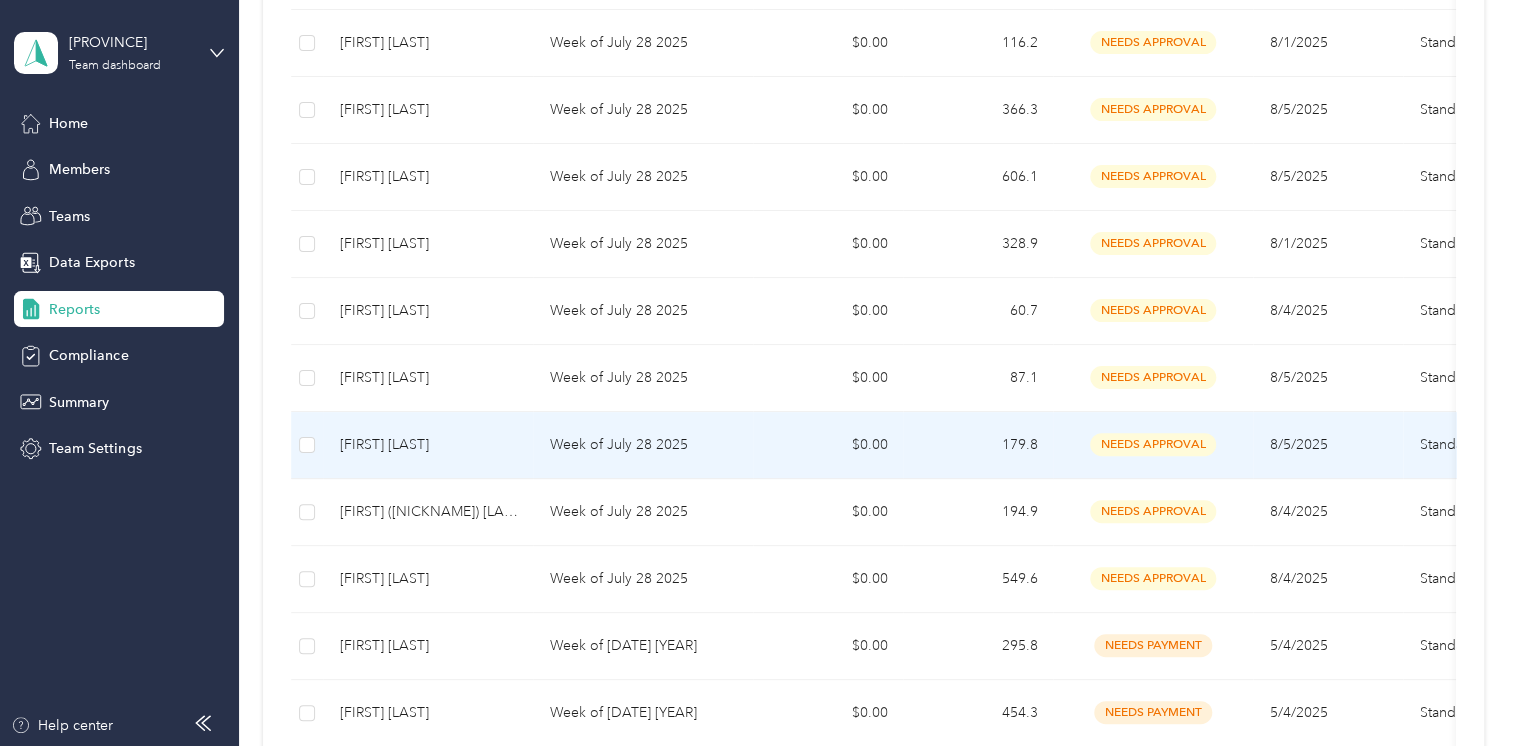 click on "[FIRST] [LAST]" at bounding box center [428, 445] 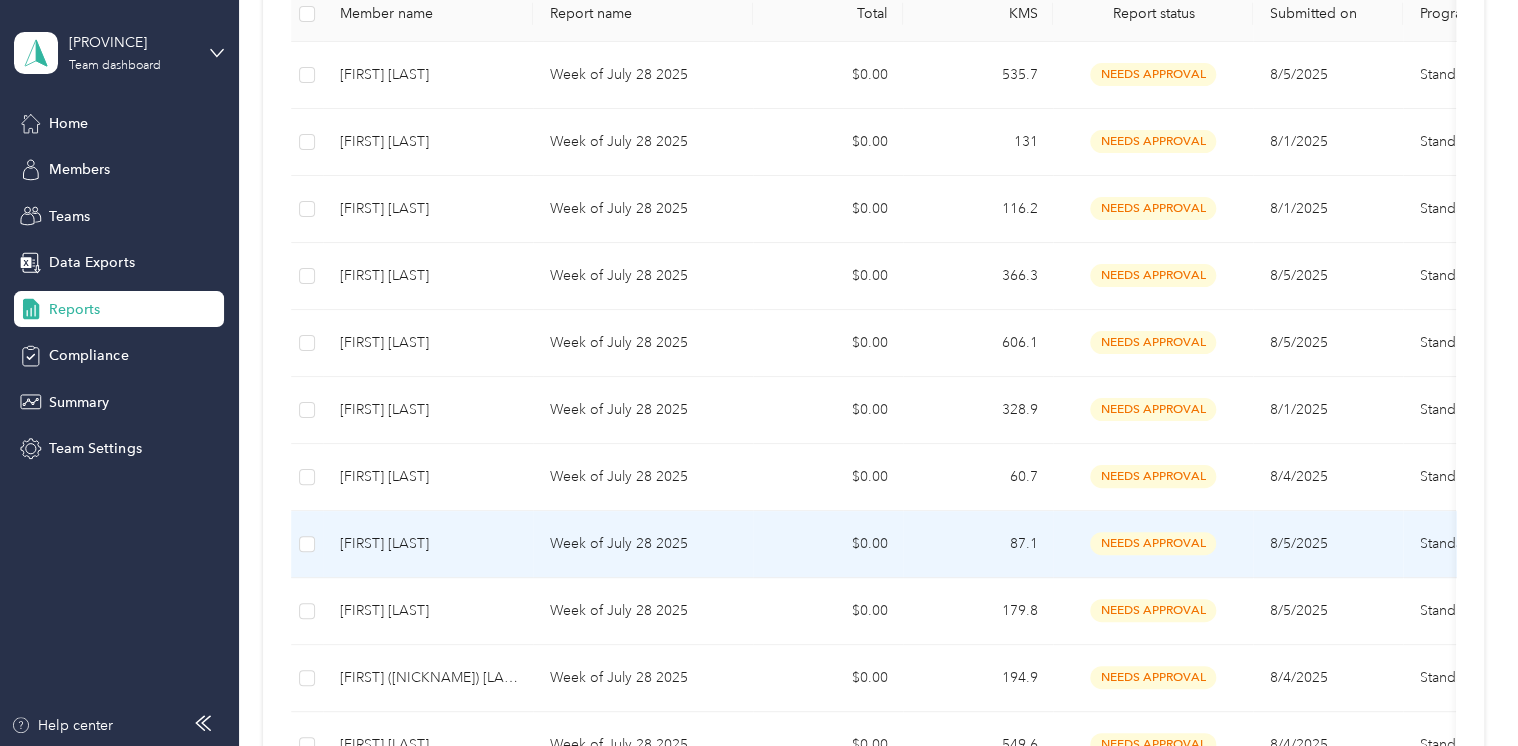 scroll, scrollTop: 400, scrollLeft: 0, axis: vertical 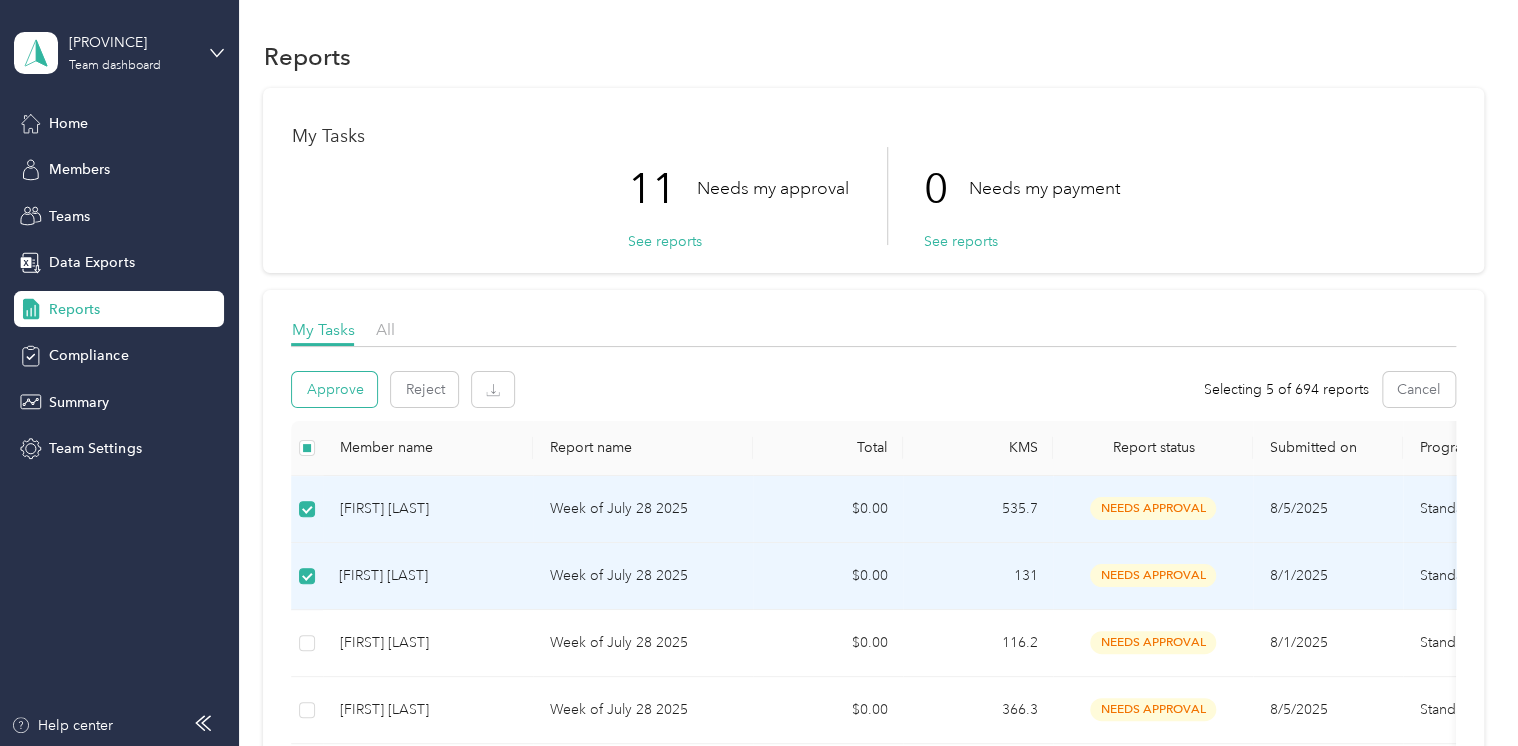 click on "Approve" at bounding box center [334, 389] 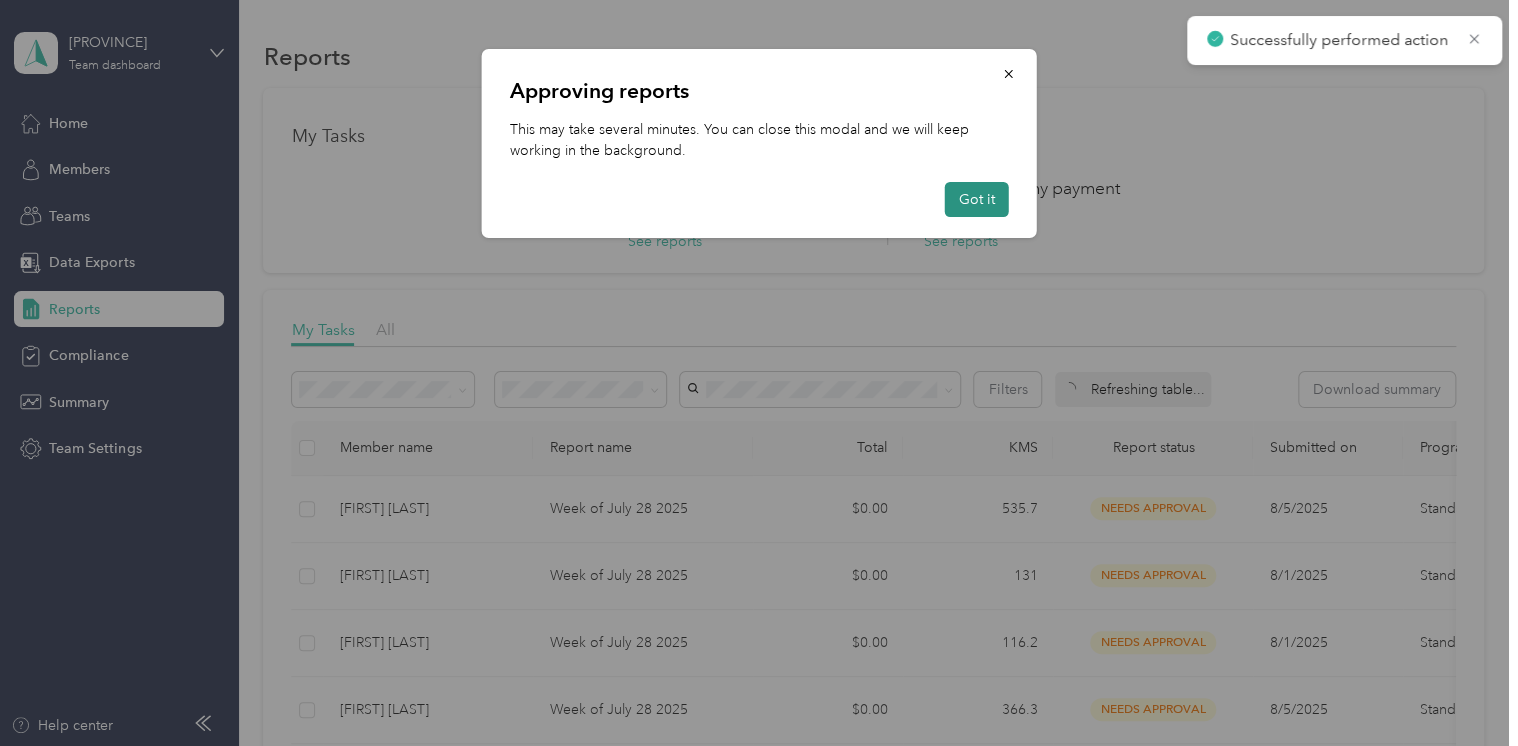 click on "Got it" at bounding box center [977, 199] 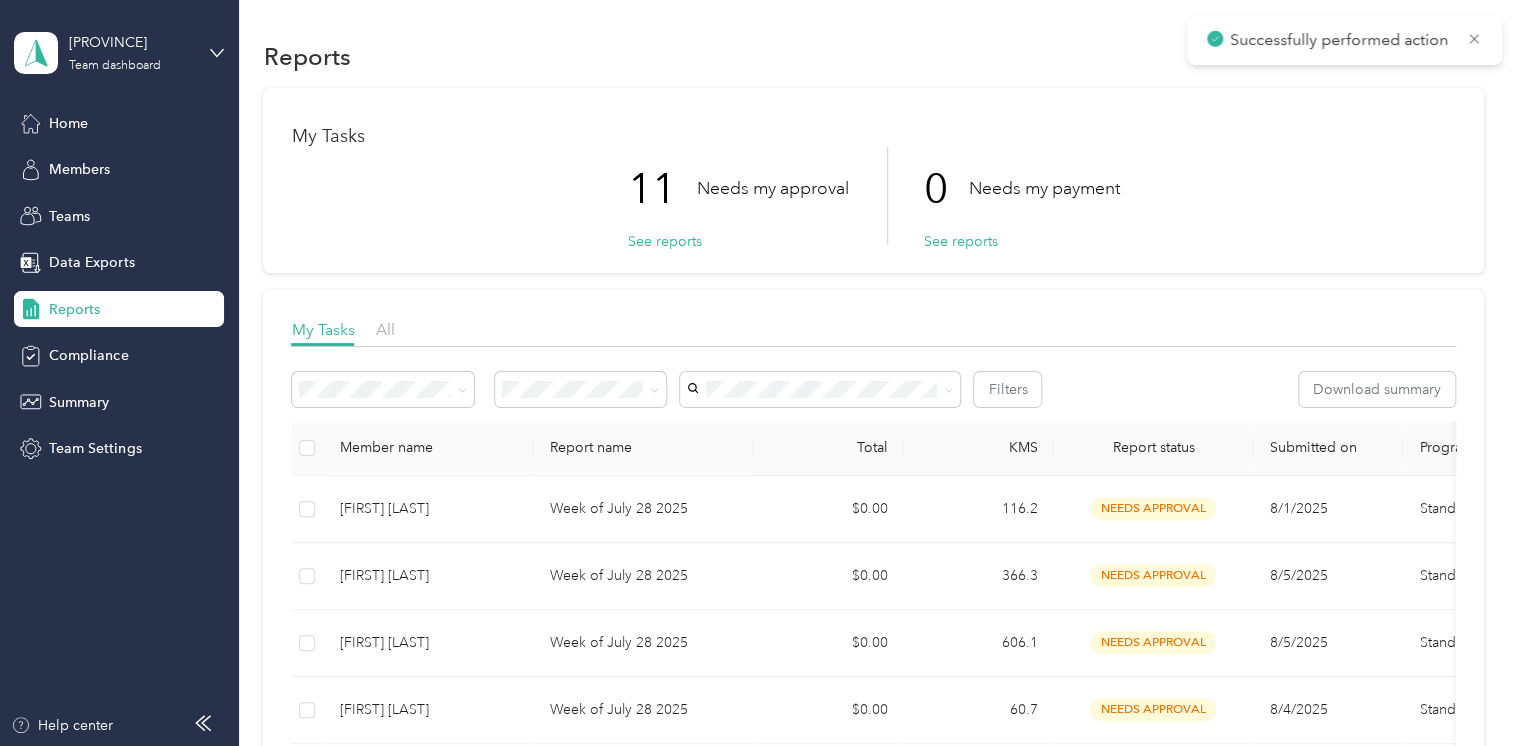 click on "Reports" at bounding box center [74, 309] 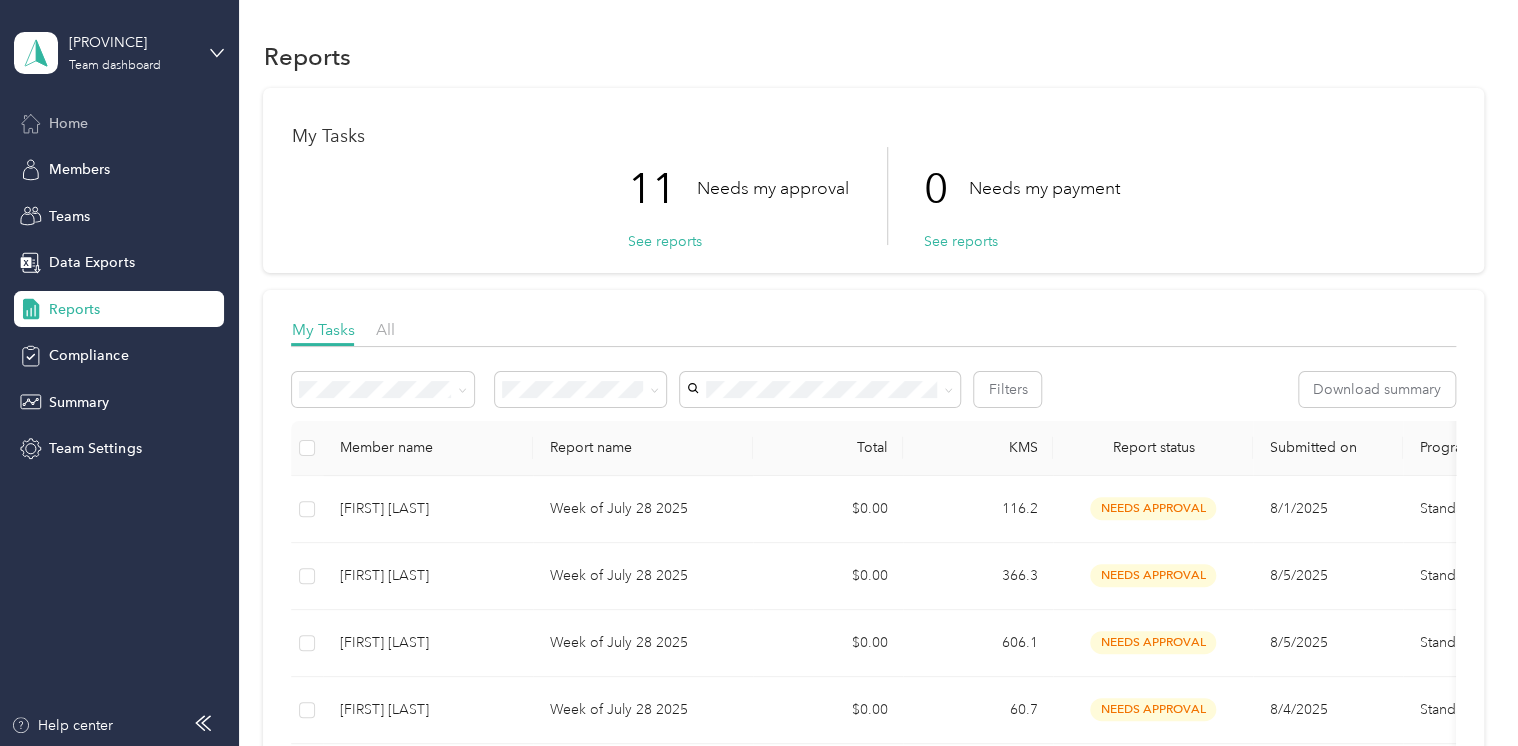 click on "Home" at bounding box center [68, 123] 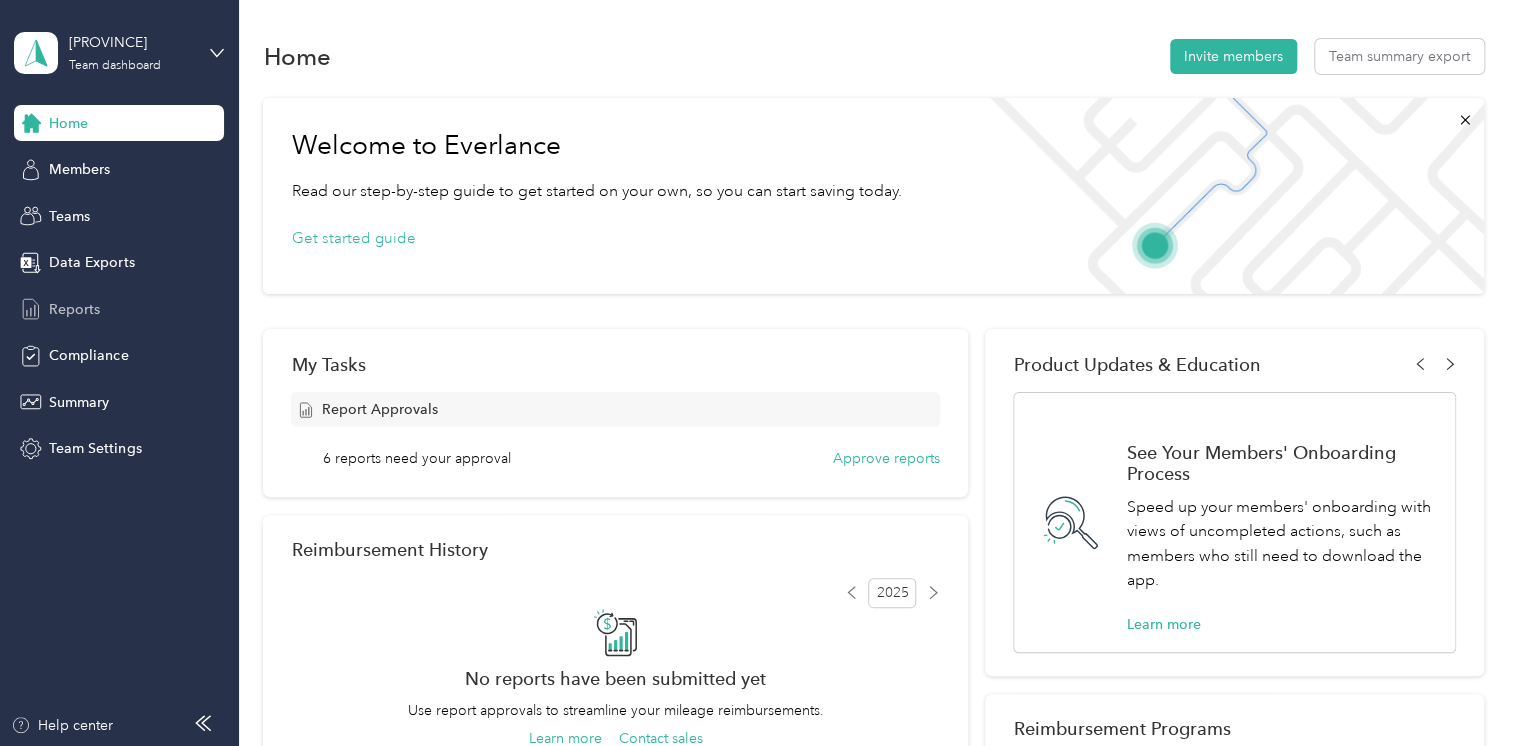 click on "Reports" at bounding box center (74, 309) 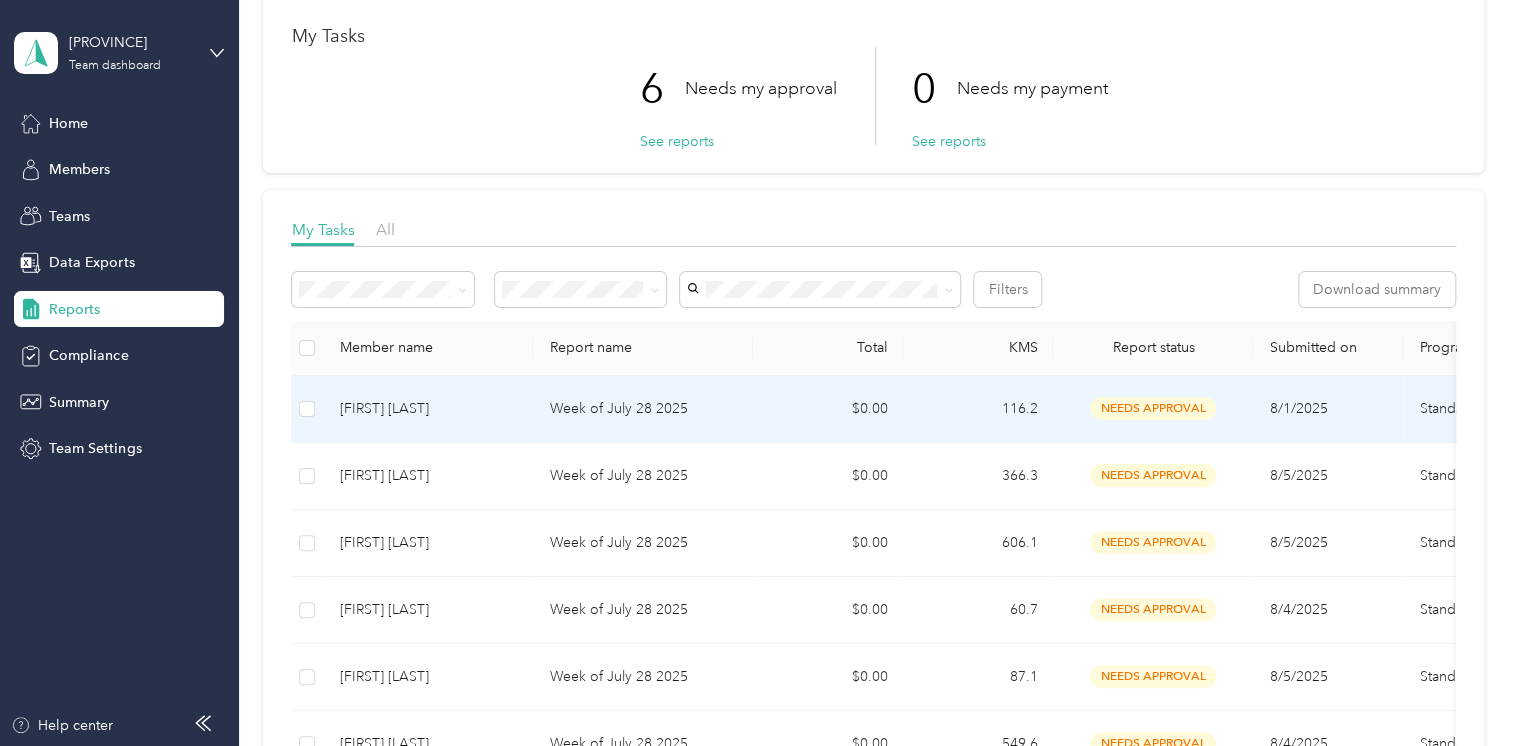 scroll, scrollTop: 300, scrollLeft: 0, axis: vertical 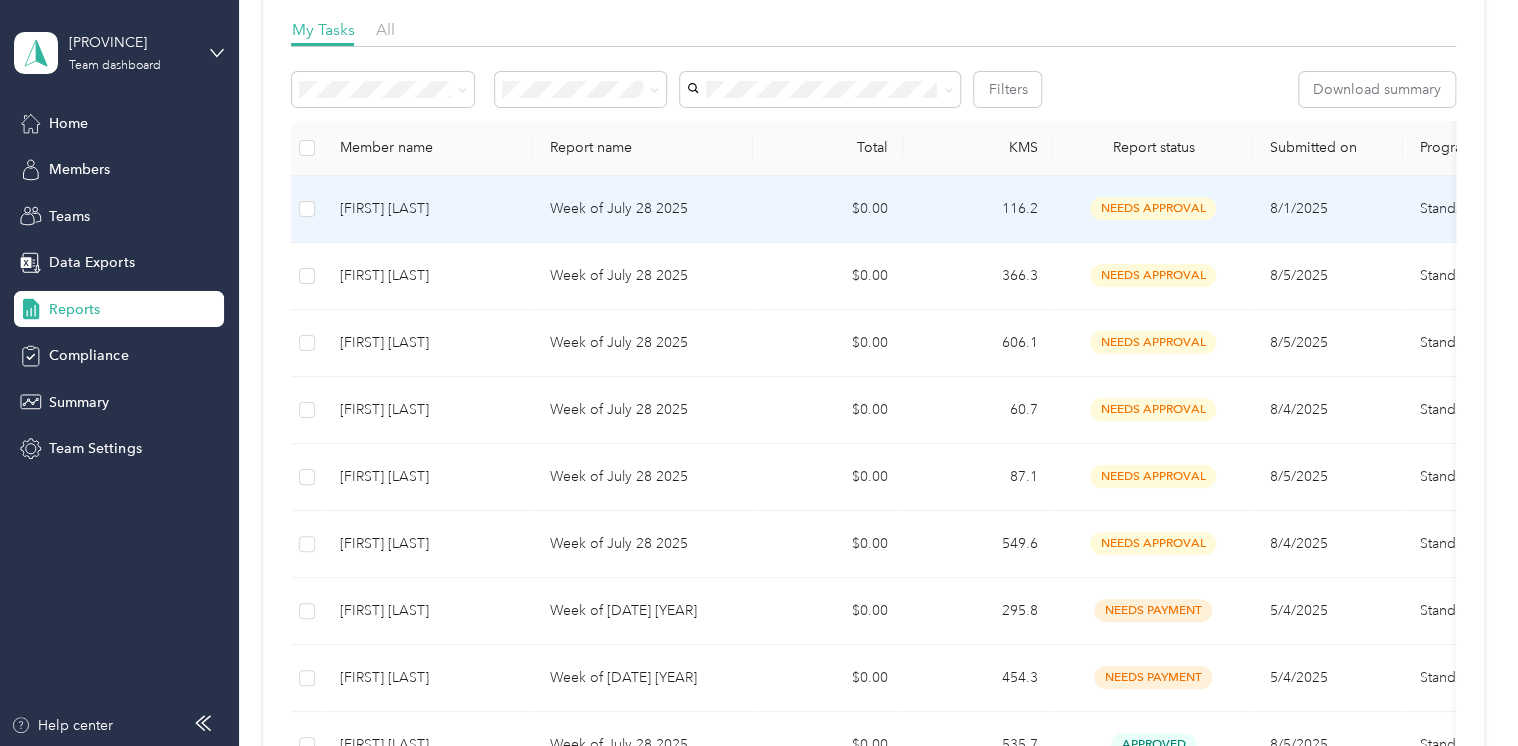 click on "[FIRST] [LAST]" at bounding box center (428, 209) 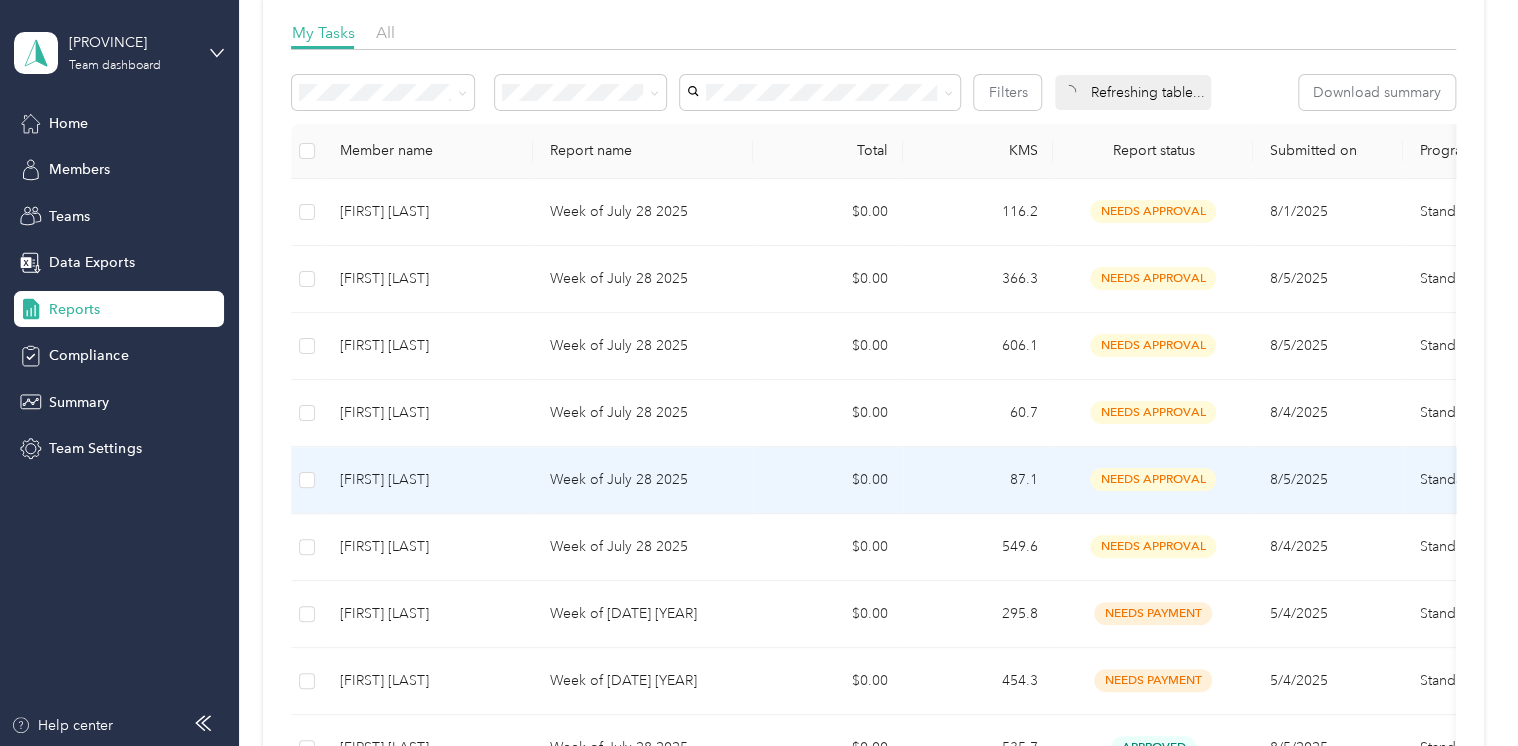 scroll, scrollTop: 300, scrollLeft: 0, axis: vertical 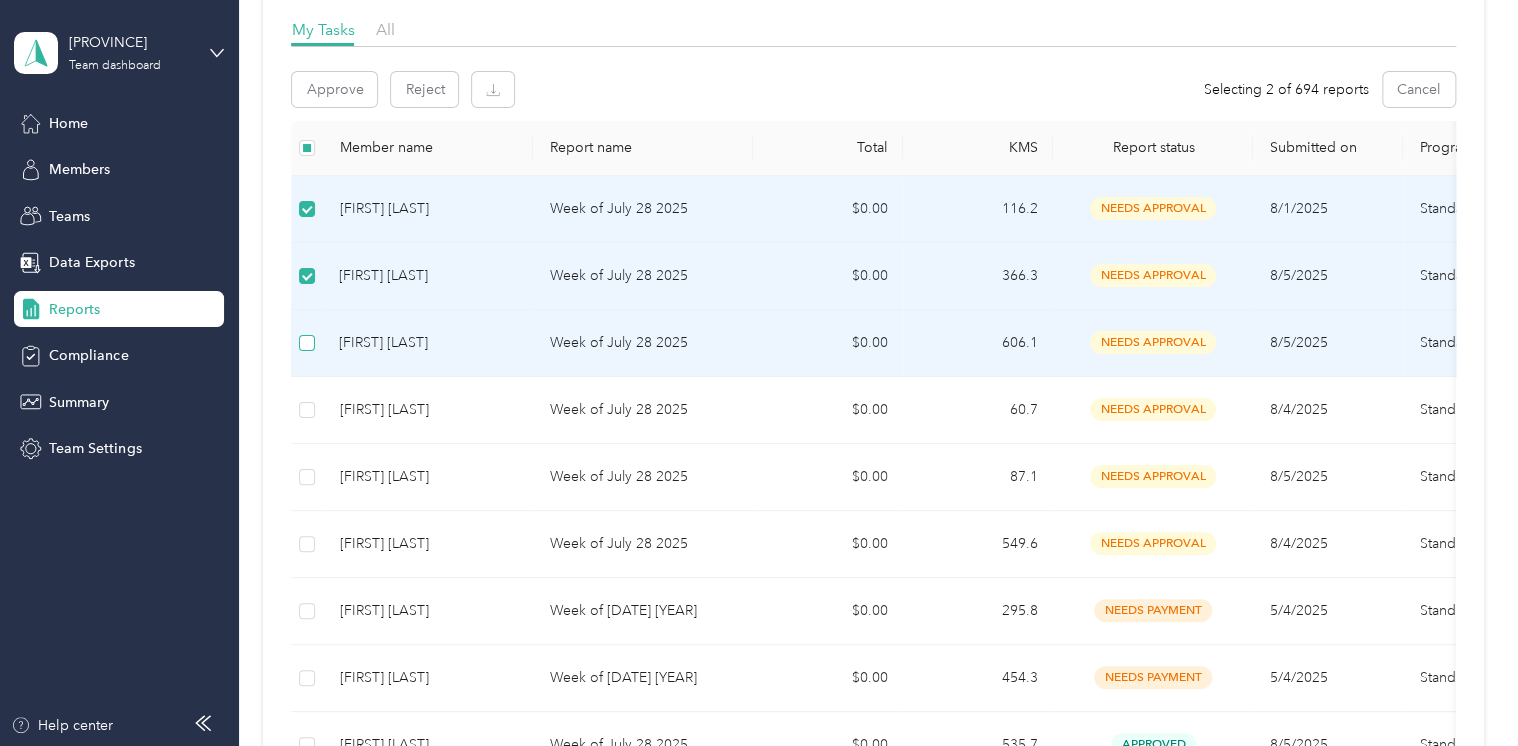 click at bounding box center [307, 343] 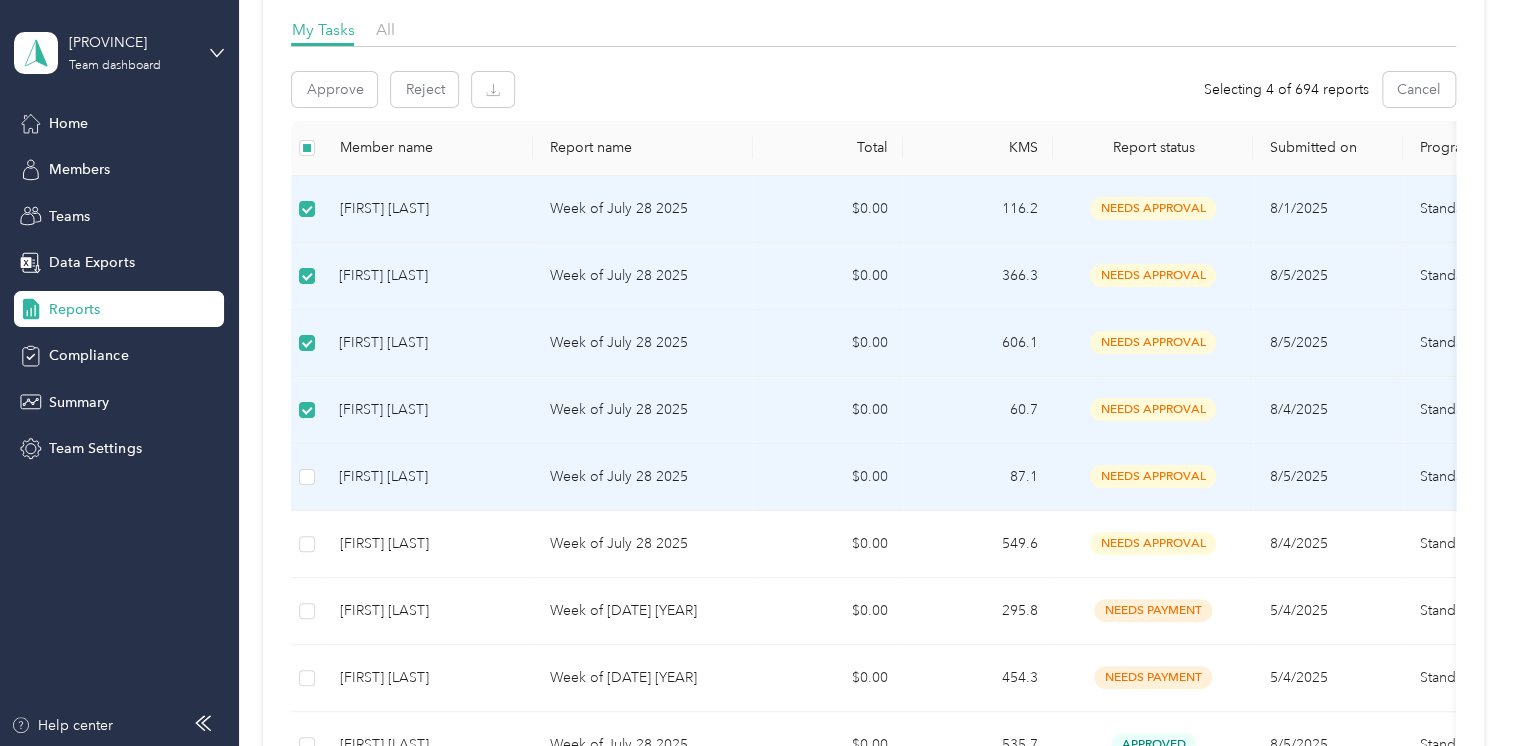 click at bounding box center (307, 477) 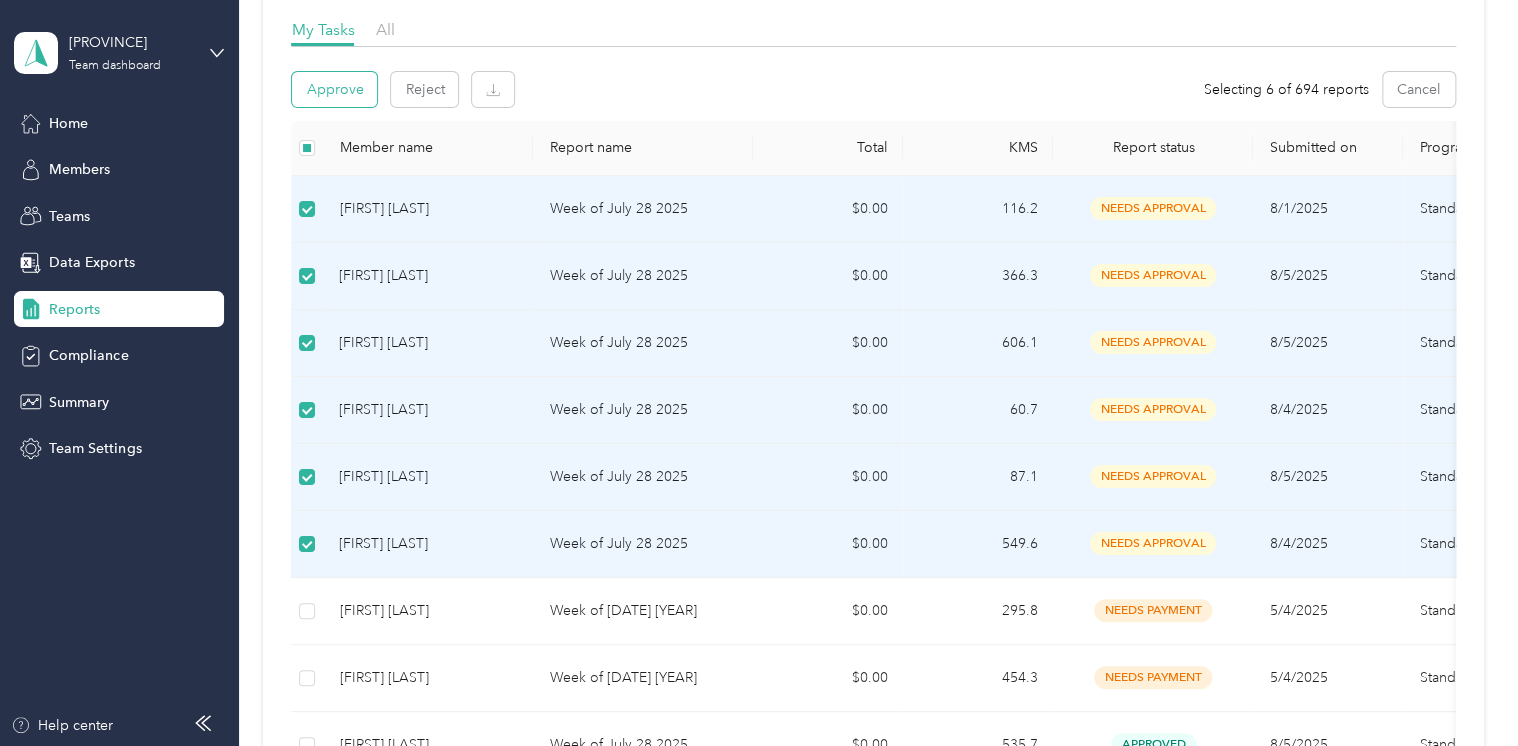 click on "Approve" at bounding box center [334, 89] 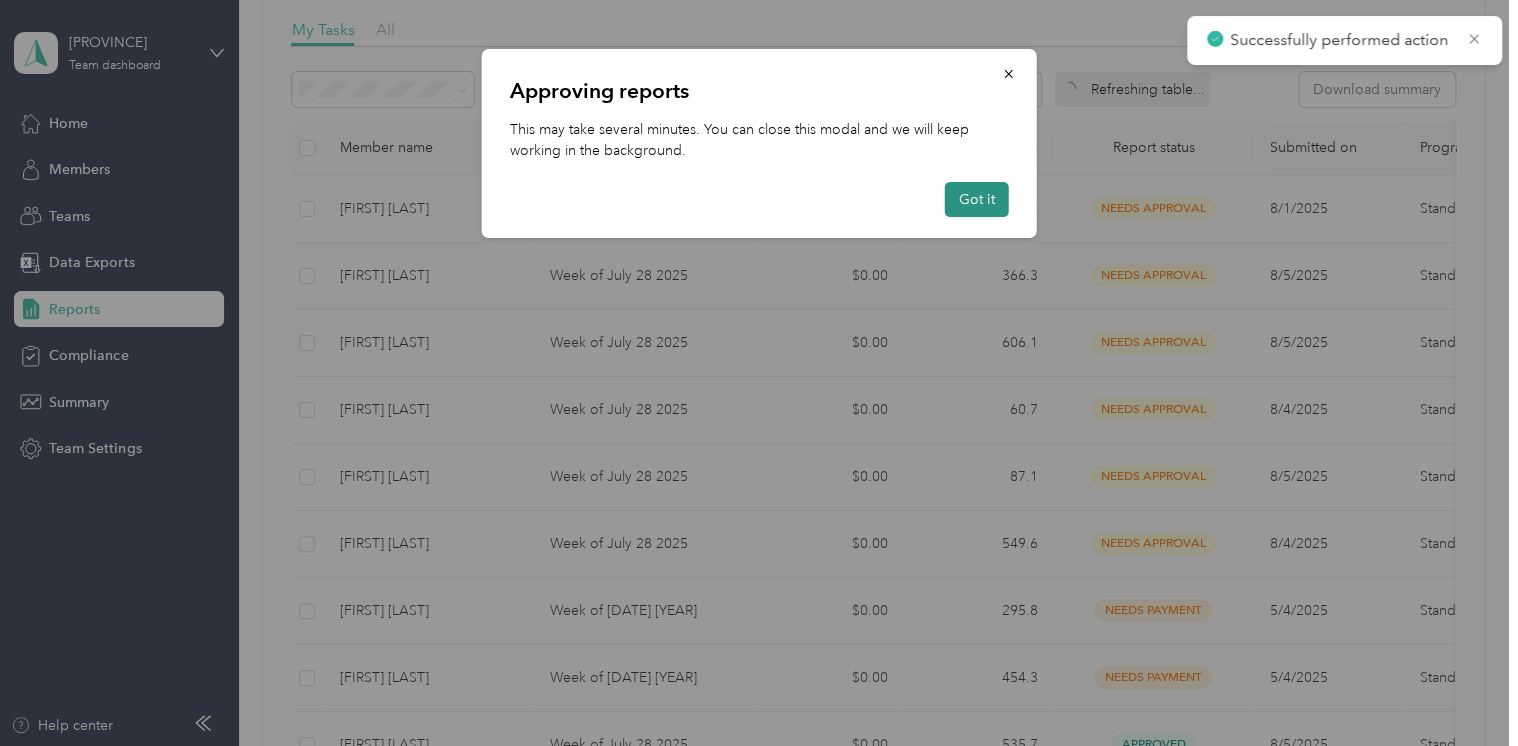 click on "Got it" at bounding box center (977, 199) 